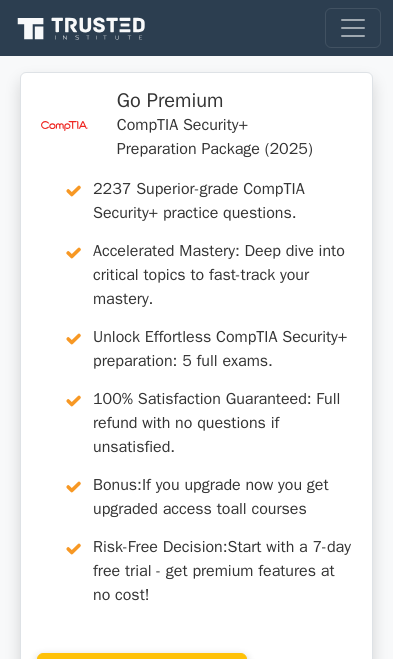 scroll, scrollTop: 8114, scrollLeft: 0, axis: vertical 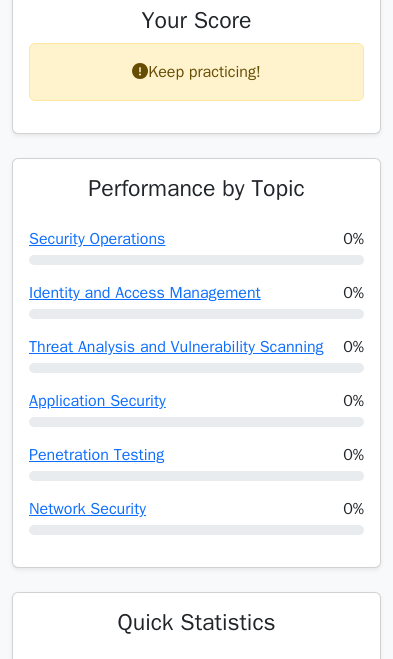 click on "Security Operations" at bounding box center (97, 239) 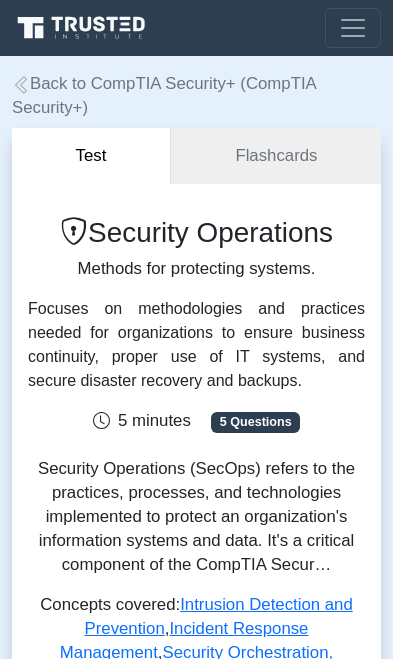 scroll, scrollTop: 0, scrollLeft: 0, axis: both 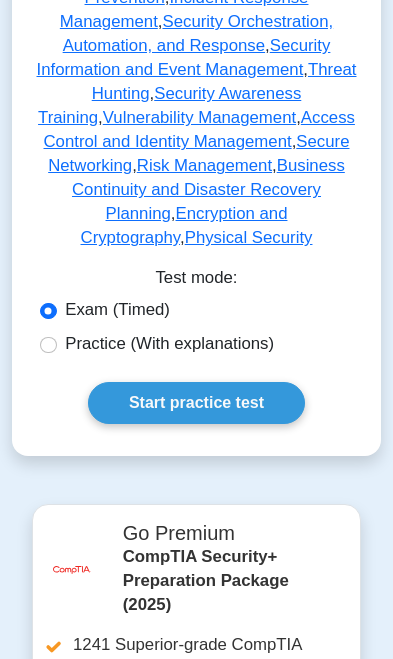 click on "Practice (With explanations)" at bounding box center [169, 344] 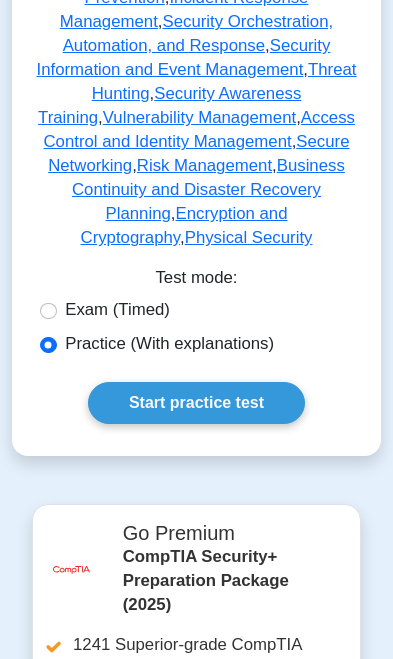 click on "Start practice test" at bounding box center (196, 403) 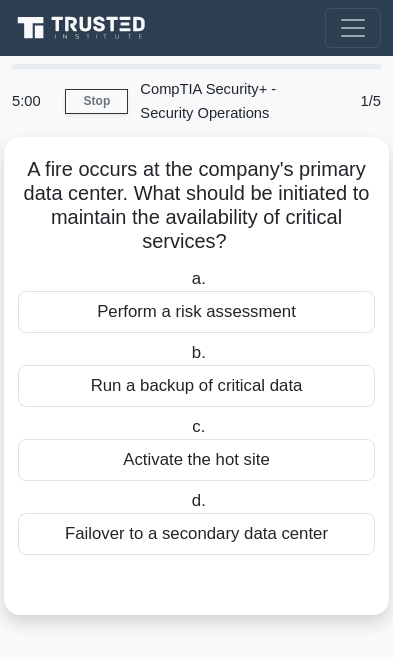 scroll, scrollTop: 0, scrollLeft: 0, axis: both 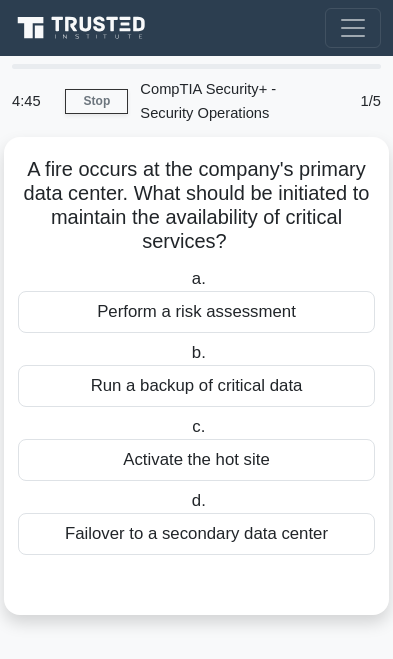click on "Perform a risk assessment" at bounding box center [196, 312] 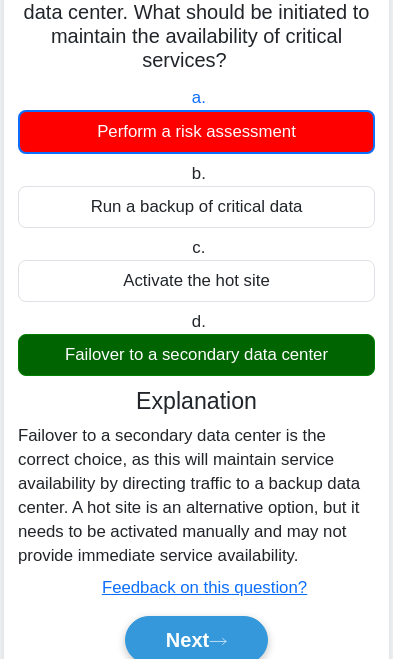 scroll, scrollTop: 180, scrollLeft: 0, axis: vertical 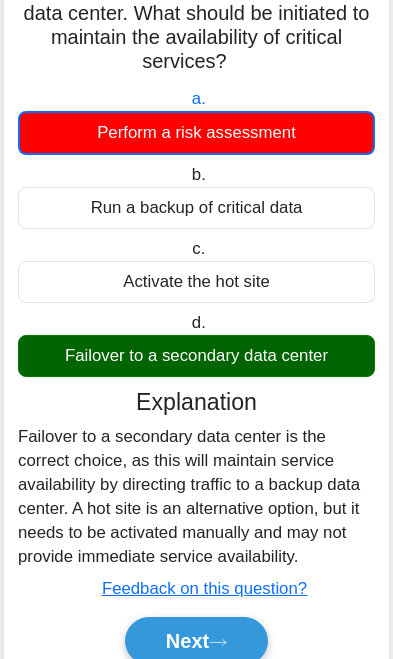 click on "Next" at bounding box center (196, 641) 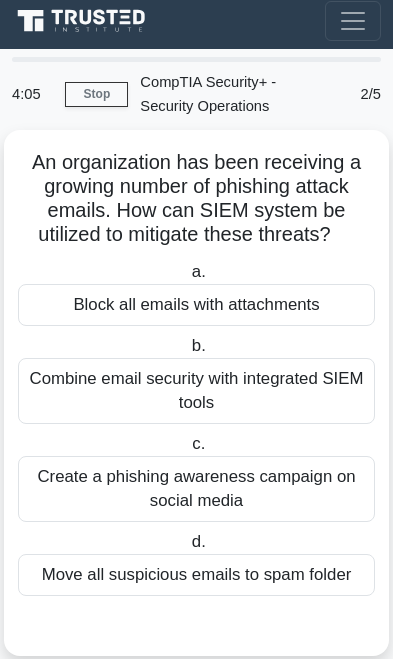 click on "Move all suspicious emails to spam folder" at bounding box center [196, 575] 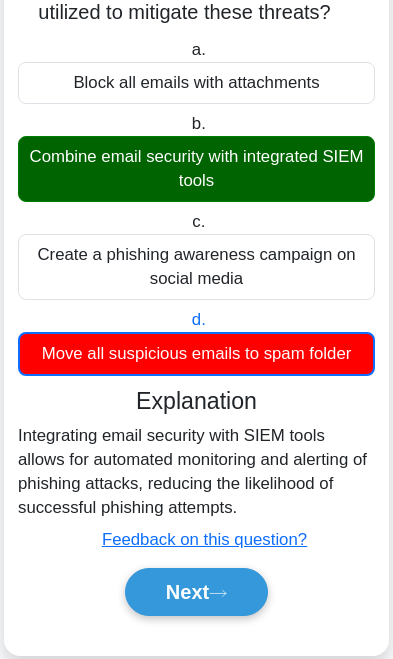 scroll, scrollTop: 234, scrollLeft: 0, axis: vertical 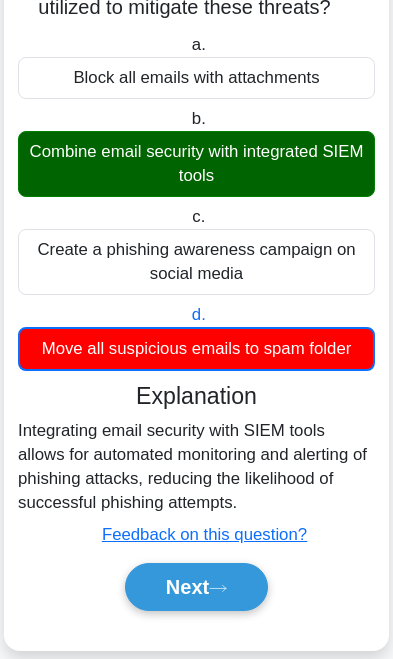 click 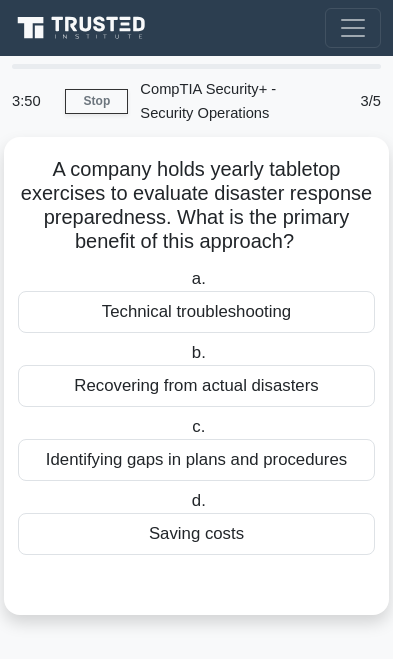 click on "Stop" at bounding box center [96, 101] 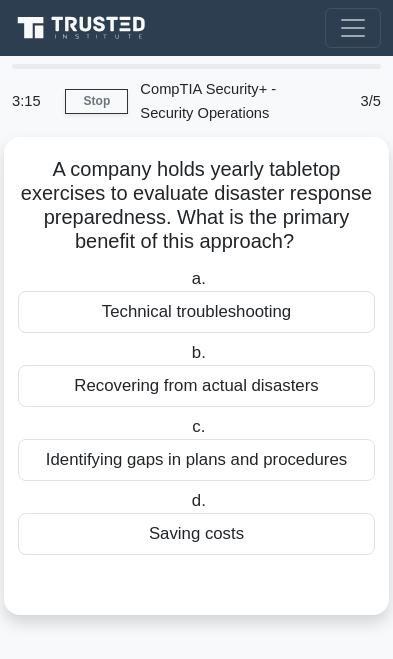 click on "Identifying gaps in plans and procedures" at bounding box center [196, 460] 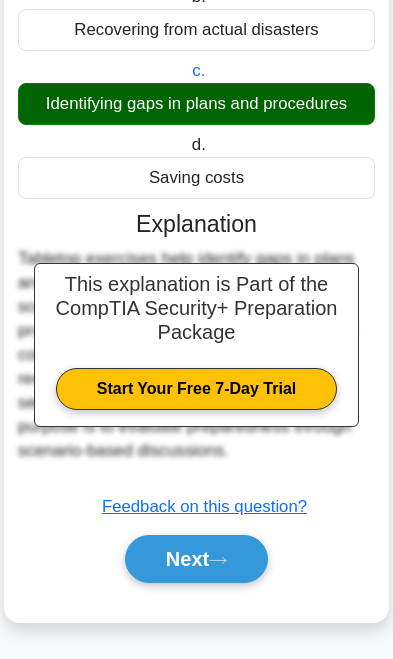 click 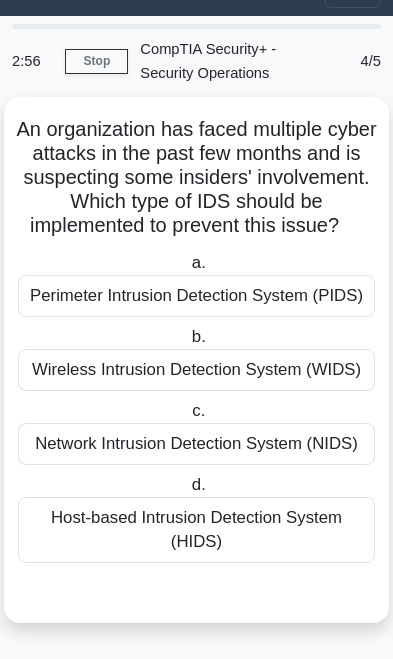 scroll, scrollTop: 55, scrollLeft: 0, axis: vertical 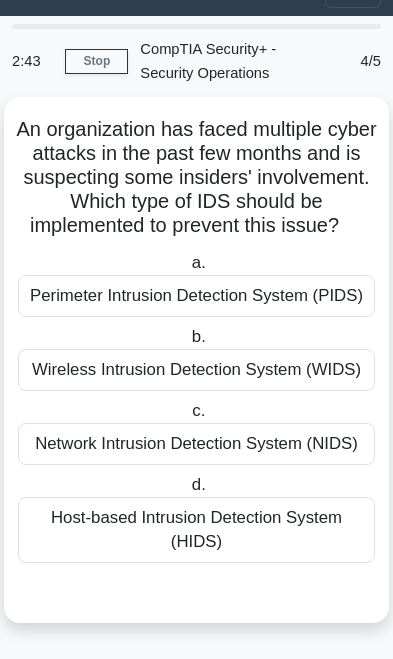 click on "Network Intrusion Detection System (NIDS)" at bounding box center (196, 444) 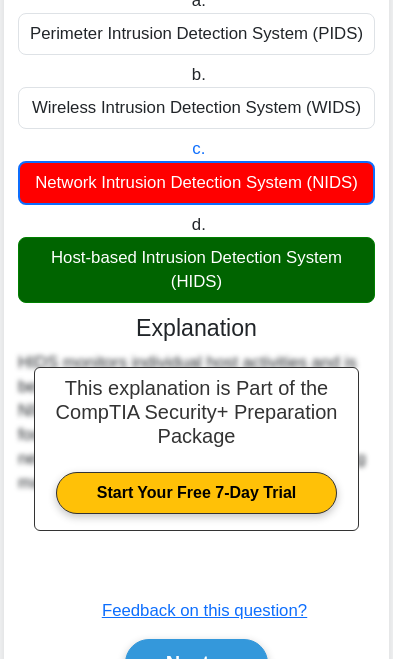scroll, scrollTop: 420, scrollLeft: 0, axis: vertical 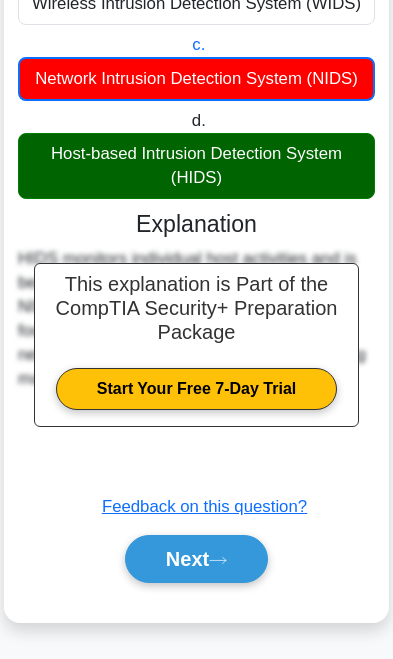 click on "Next" at bounding box center [196, 559] 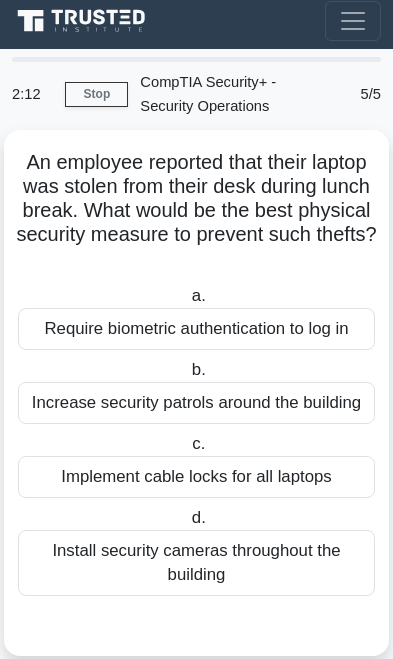 click on "Install security cameras throughout the building" at bounding box center [196, 563] 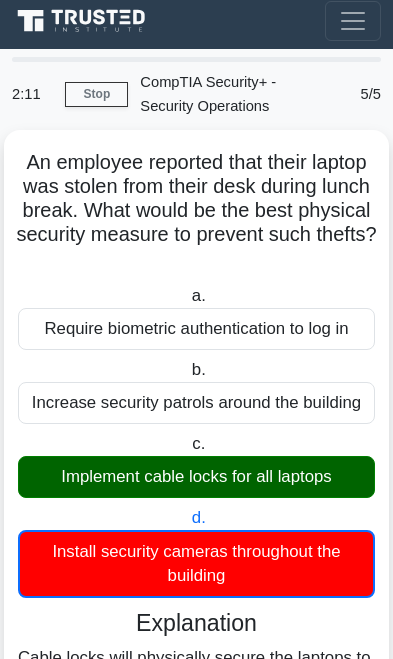 click on "Implement cable locks for all laptops" at bounding box center (196, 477) 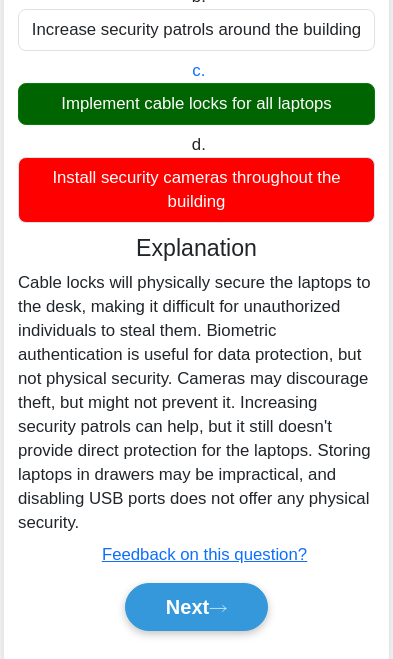 scroll, scrollTop: 381, scrollLeft: 0, axis: vertical 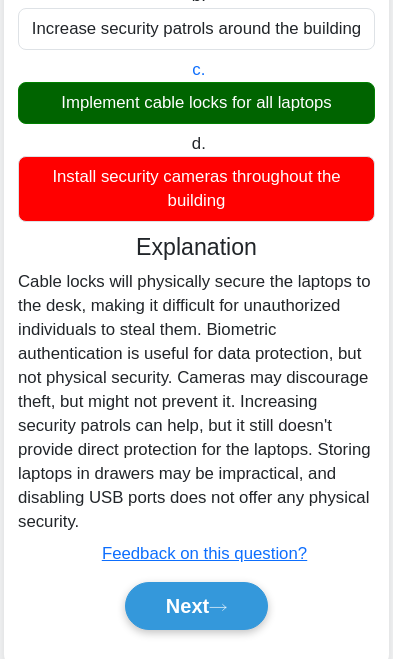 click on "Next" at bounding box center (196, 606) 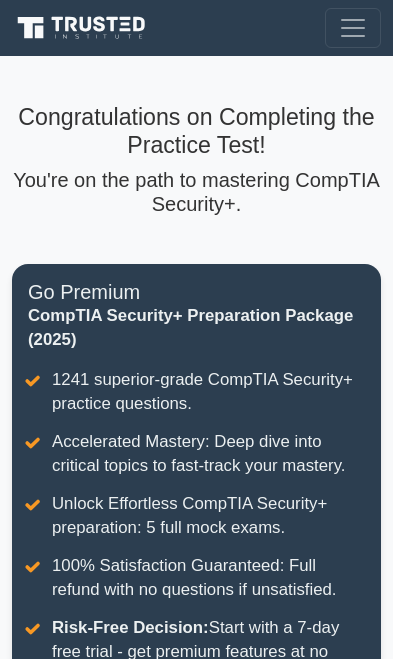 scroll, scrollTop: 0, scrollLeft: 0, axis: both 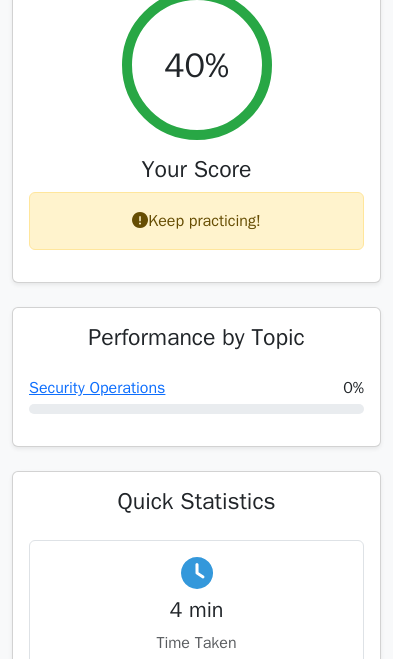 click on "Security Operations" at bounding box center (97, 388) 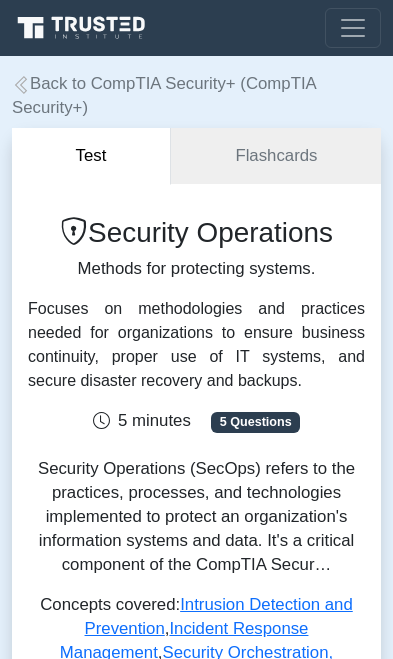 scroll, scrollTop: 0, scrollLeft: 0, axis: both 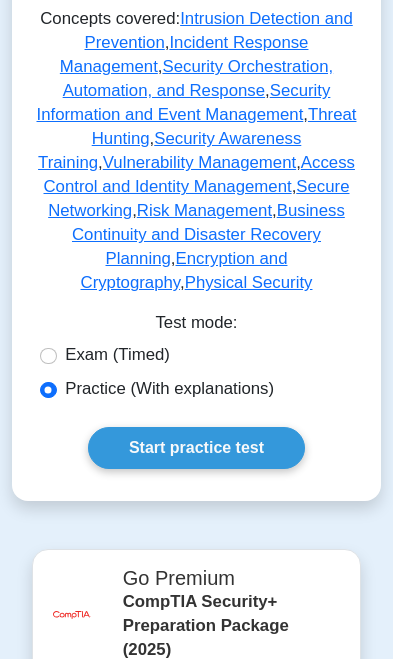 click on "Start practice test" at bounding box center [196, 448] 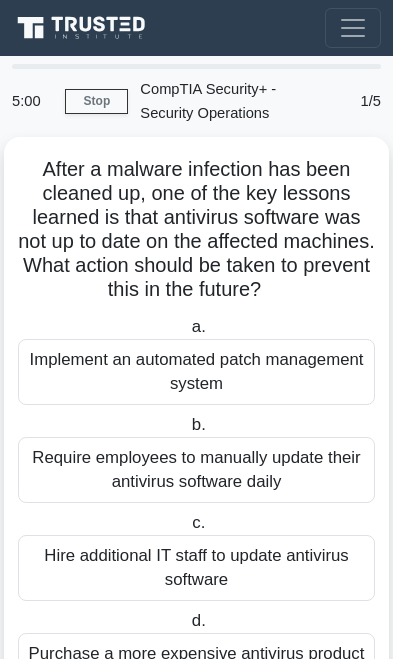 scroll, scrollTop: 0, scrollLeft: 0, axis: both 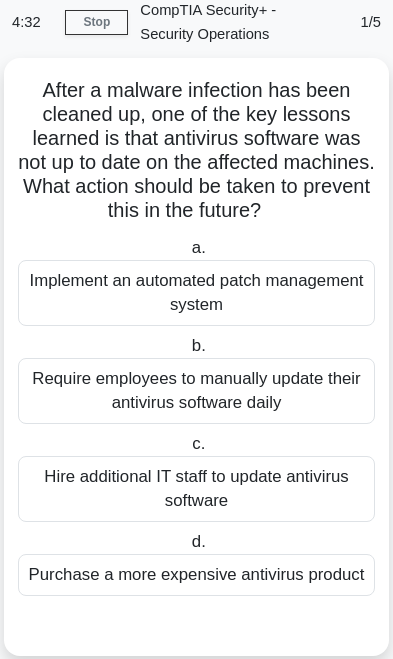 click on "Hire additional IT staff to update antivirus software" at bounding box center [196, 489] 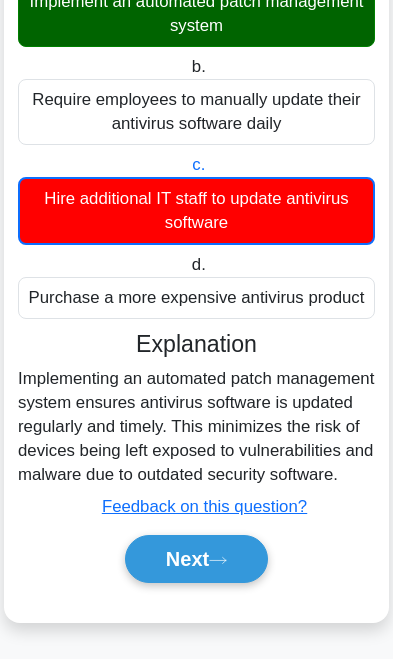 scroll, scrollTop: 372, scrollLeft: 0, axis: vertical 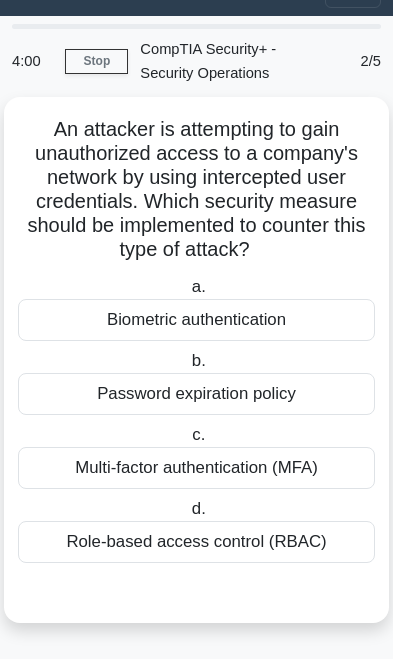 click on "Multi-factor authentication (MFA)" at bounding box center [196, 468] 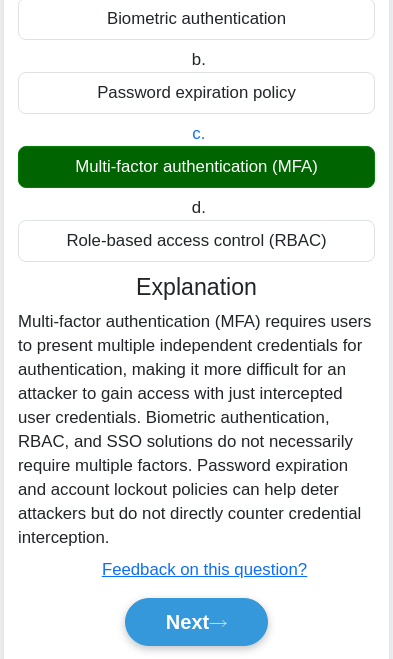 scroll, scrollTop: 373, scrollLeft: 0, axis: vertical 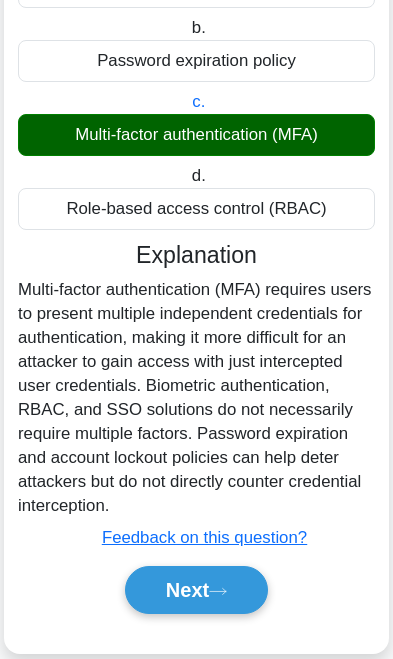 click 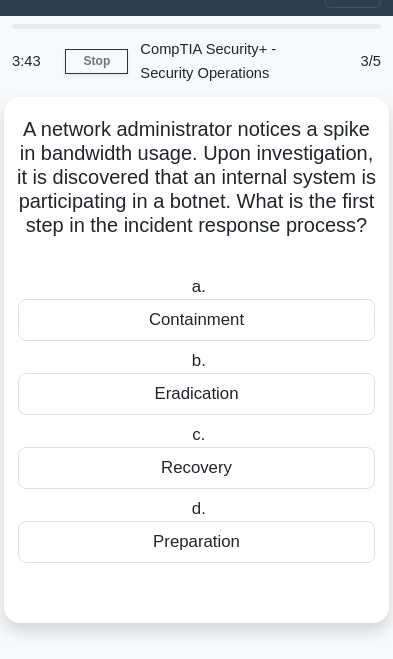 scroll, scrollTop: 0, scrollLeft: 0, axis: both 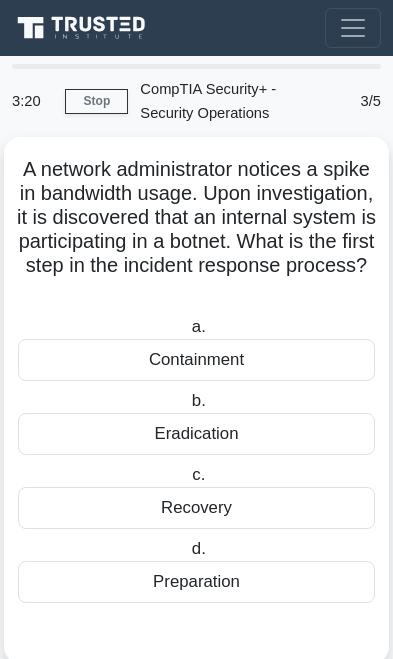 click on "Containment" at bounding box center [196, 360] 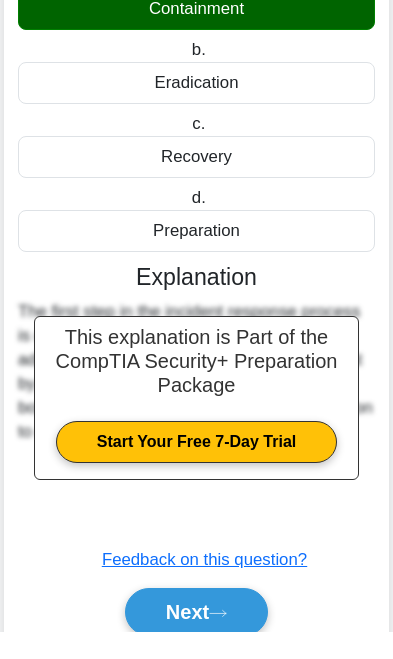 scroll, scrollTop: 322, scrollLeft: 0, axis: vertical 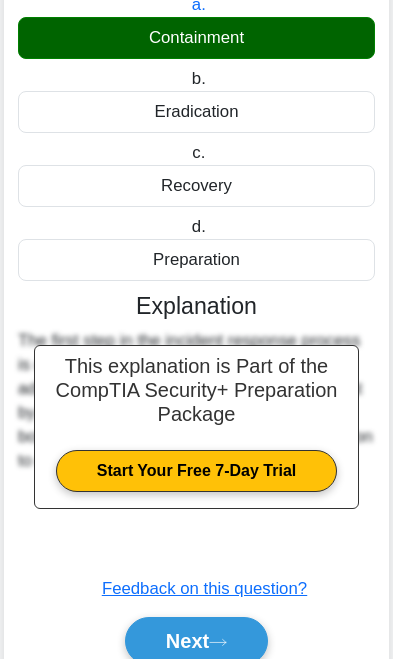 click on "Next" at bounding box center (196, 641) 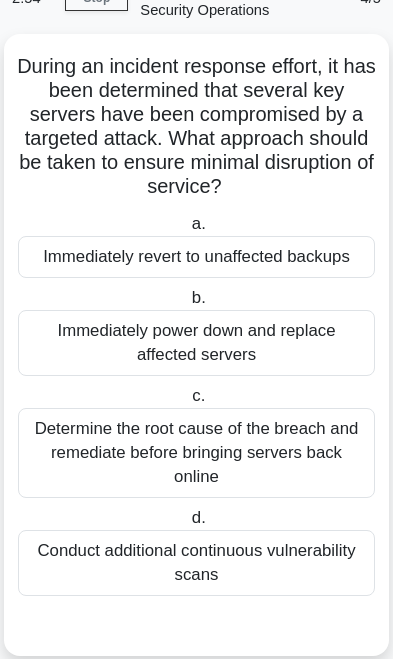 click on "Determine the root cause of the breach and remediate before bringing servers back online" at bounding box center [196, 453] 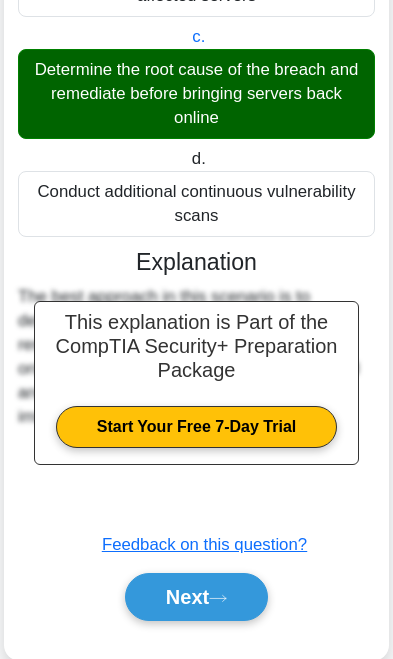 click 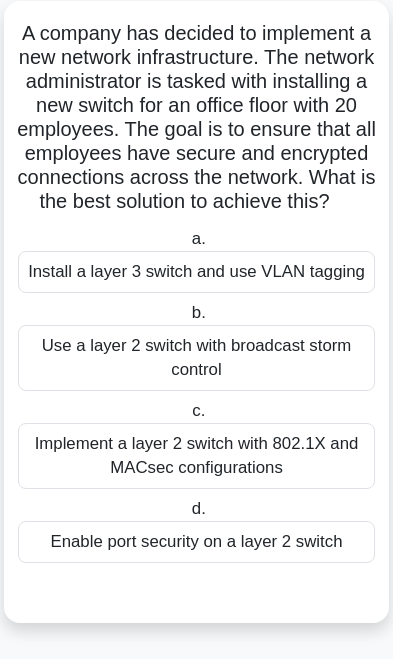 scroll, scrollTop: 176, scrollLeft: 0, axis: vertical 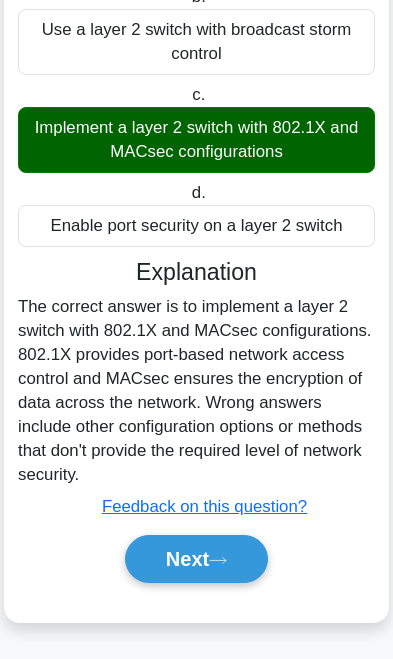 click on "Next" at bounding box center (196, 559) 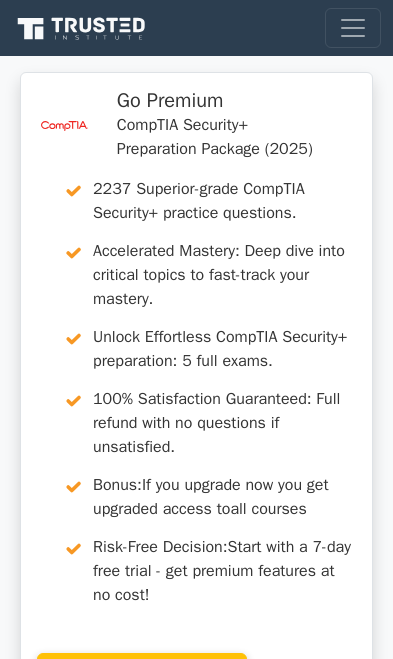 scroll, scrollTop: 0, scrollLeft: 0, axis: both 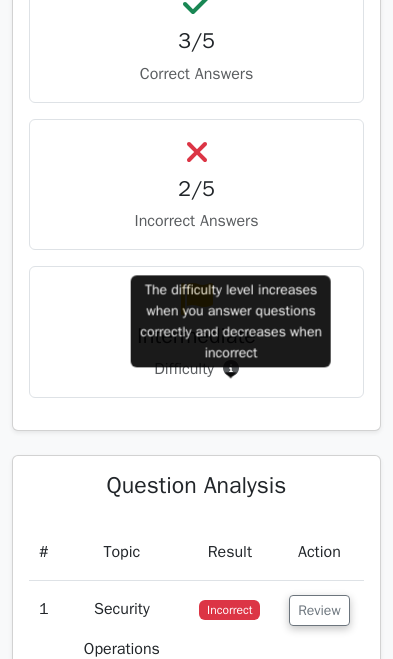 click at bounding box center (231, 368) 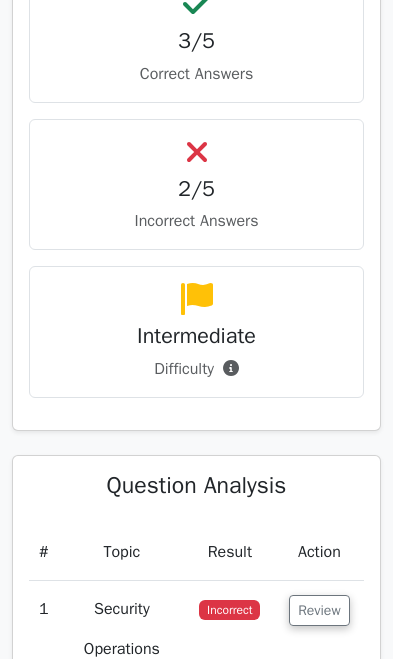 click on "Quick Statistics
3 min
Time Taken
3/5
Correct Answers
2/5
Incorrect Answers
Intermediate" at bounding box center [196, 92] 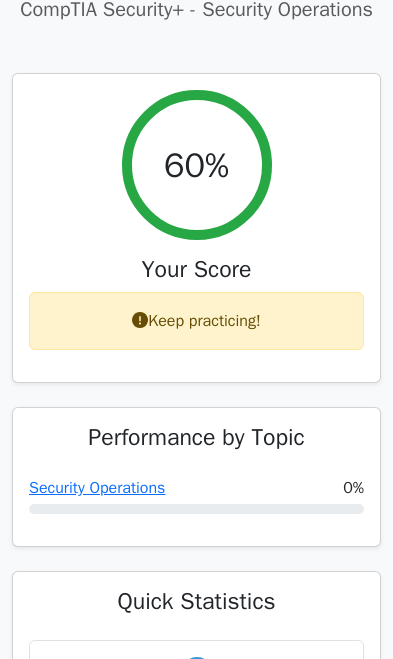 scroll, scrollTop: 860, scrollLeft: 0, axis: vertical 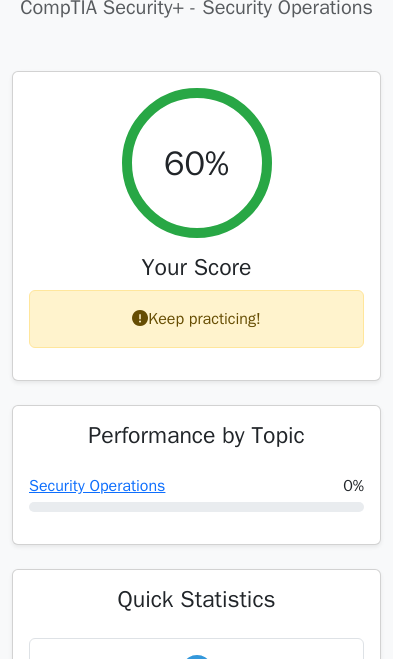 click on "Security Operations" at bounding box center [97, 486] 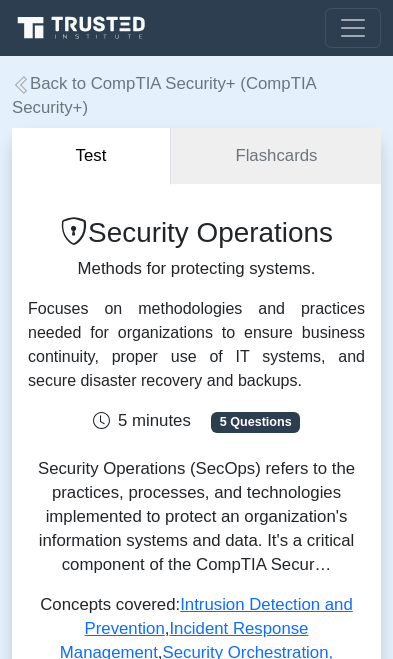 scroll, scrollTop: 0, scrollLeft: 0, axis: both 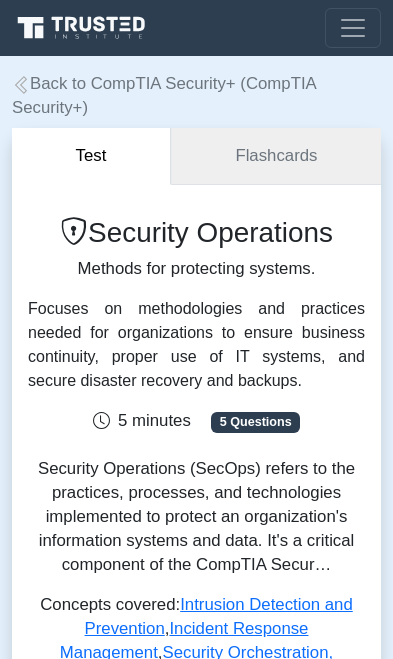 click on "Flashcards" at bounding box center (276, 156) 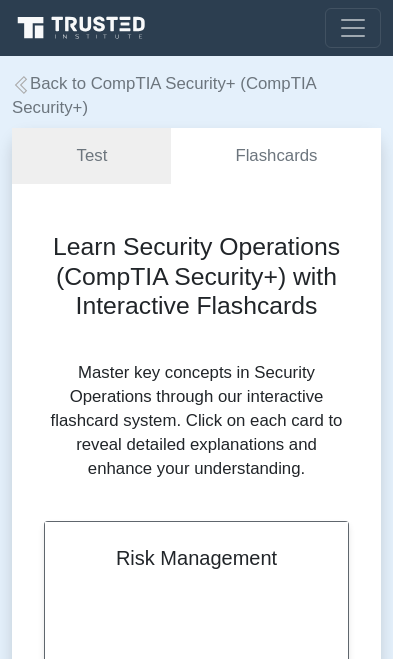 scroll, scrollTop: 0, scrollLeft: 0, axis: both 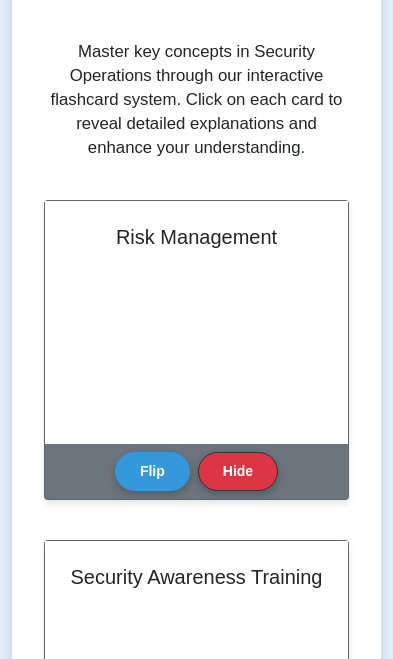click on "Flip" at bounding box center [152, 471] 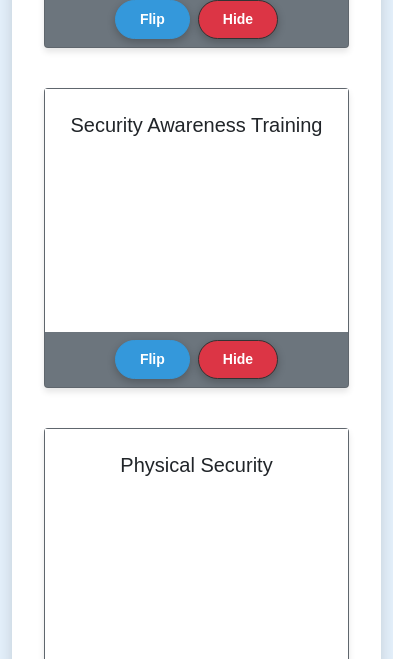 scroll, scrollTop: 774, scrollLeft: 0, axis: vertical 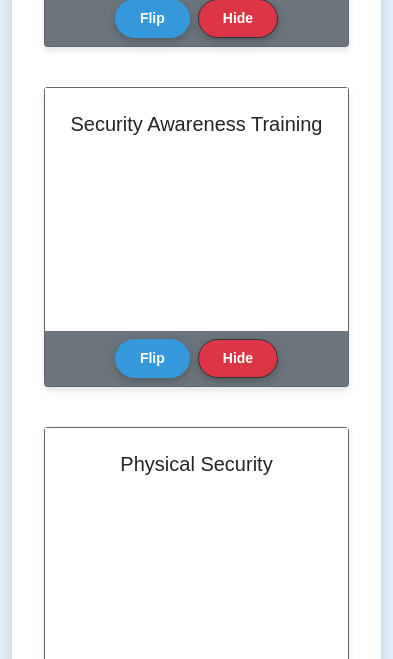 click on "Flip" at bounding box center [152, 358] 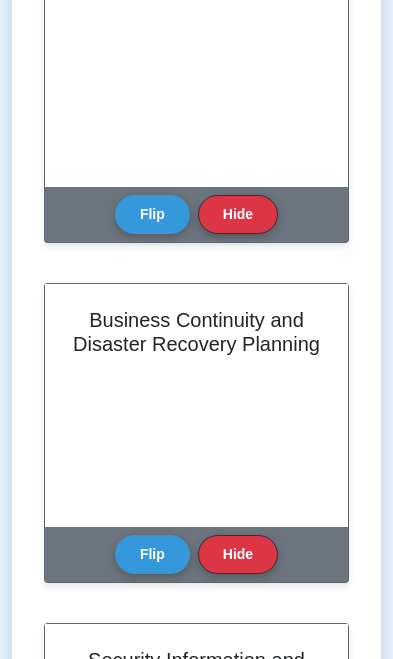 click on "Flip" at bounding box center [152, 214] 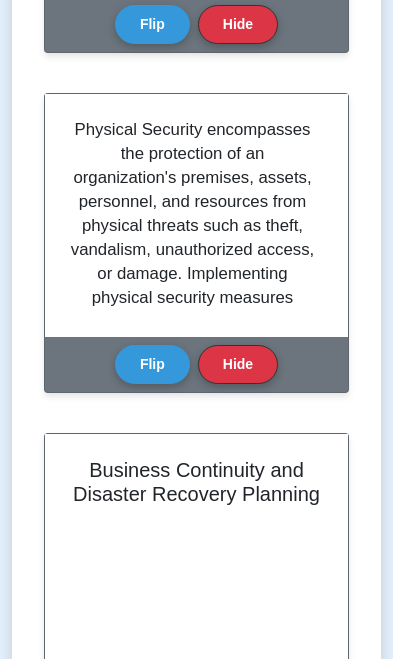 scroll, scrollTop: 1108, scrollLeft: 0, axis: vertical 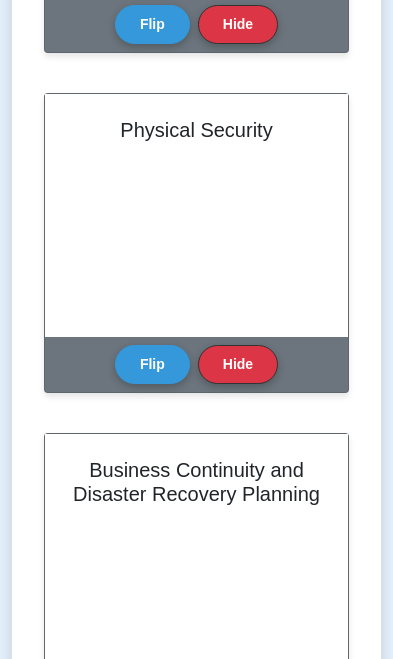 click on "Flip" at bounding box center (152, 364) 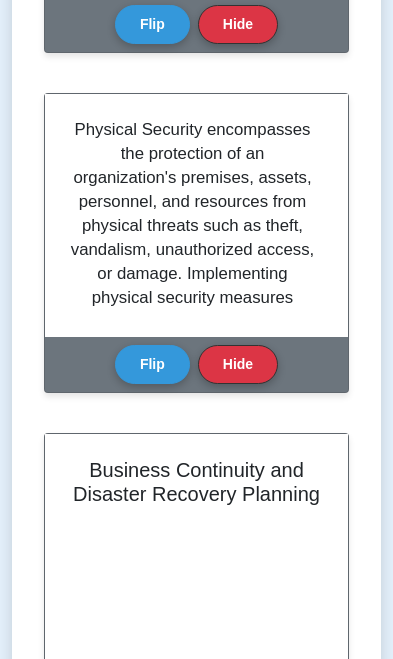 click on "Flip" at bounding box center [152, 364] 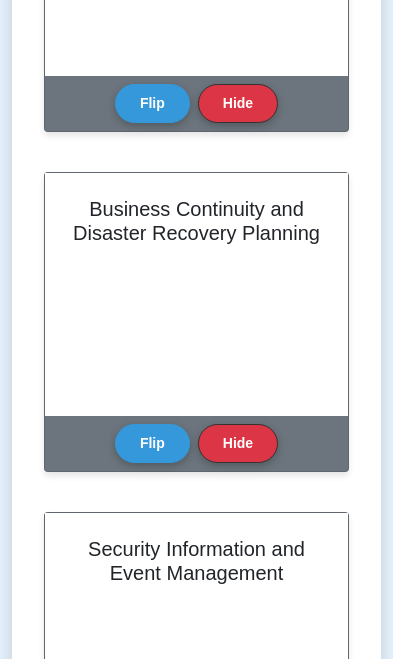 scroll, scrollTop: 1369, scrollLeft: 0, axis: vertical 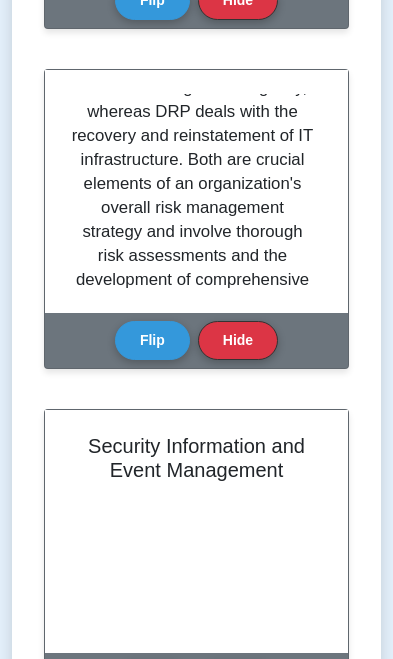 click on "Flip" at bounding box center (152, 340) 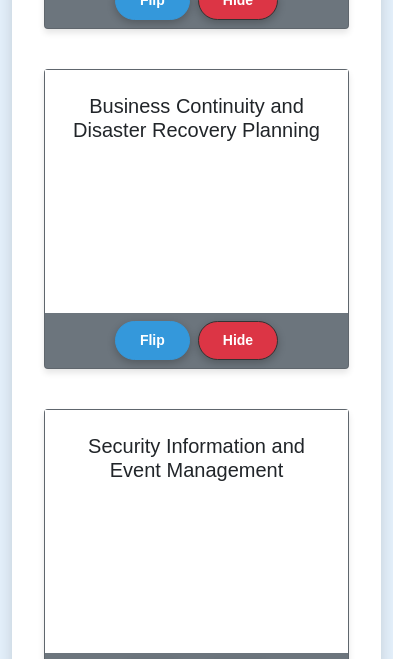click on "Flip" at bounding box center [152, 340] 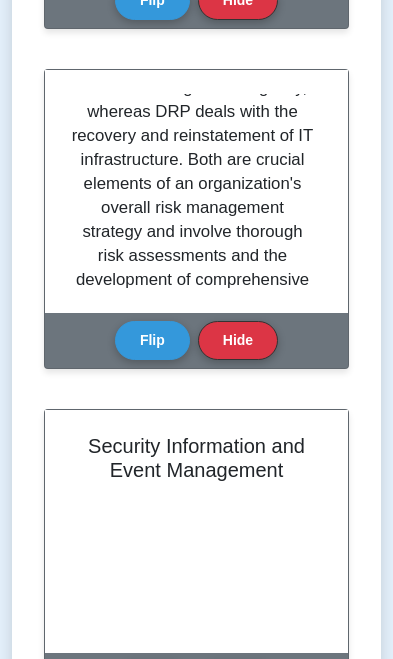 click on "Flip" at bounding box center [152, 340] 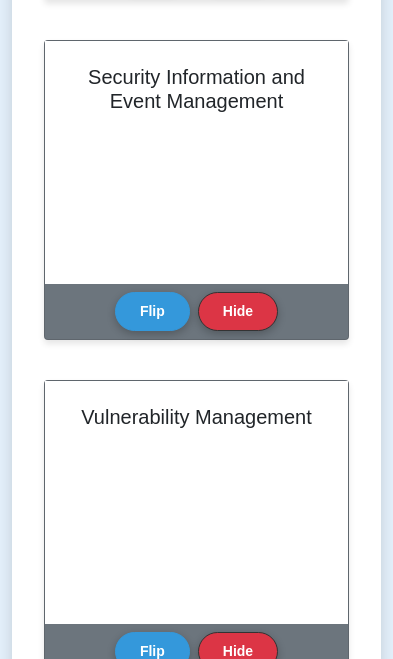 scroll, scrollTop: 1841, scrollLeft: 0, axis: vertical 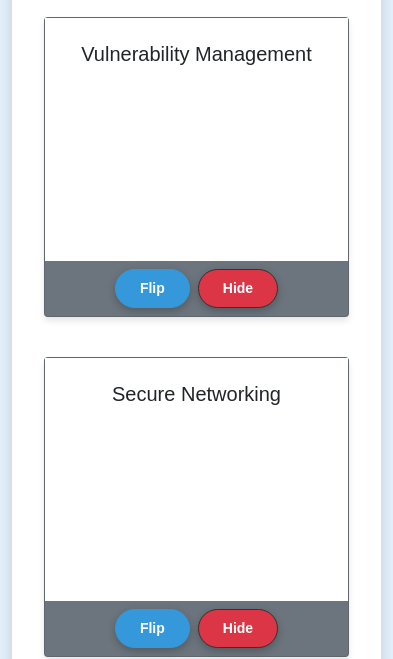 click on "Flip" at bounding box center [152, 288] 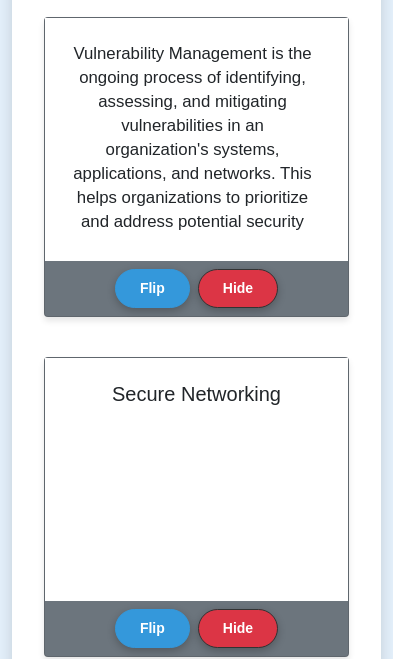 scroll, scrollTop: 0, scrollLeft: 0, axis: both 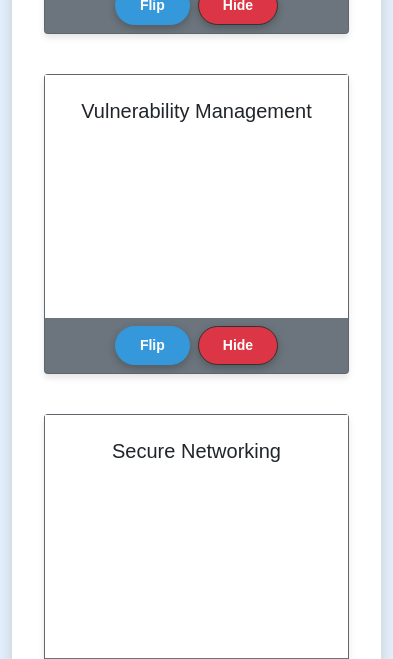 click on "Flip" at bounding box center [152, 345] 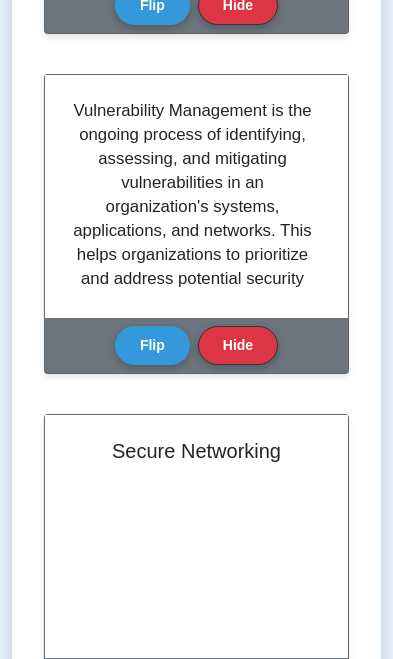 click on "Flip" at bounding box center (152, 345) 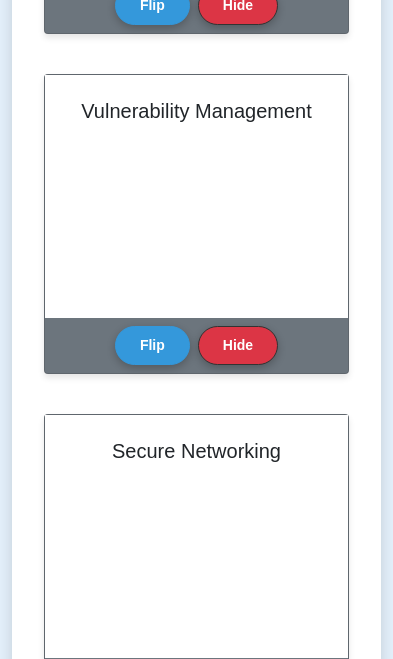 click on "Flip" at bounding box center (152, 345) 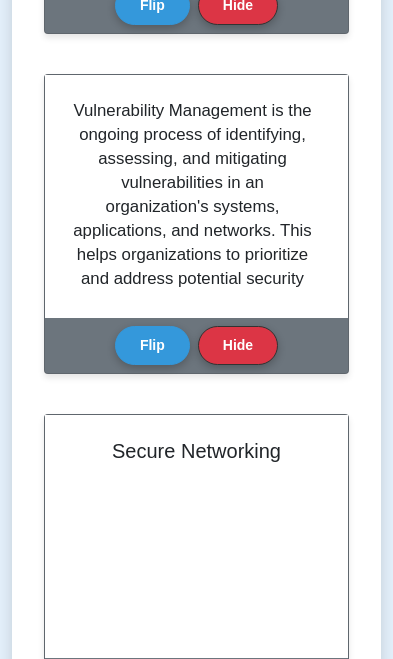 click on "Flip" at bounding box center (152, 345) 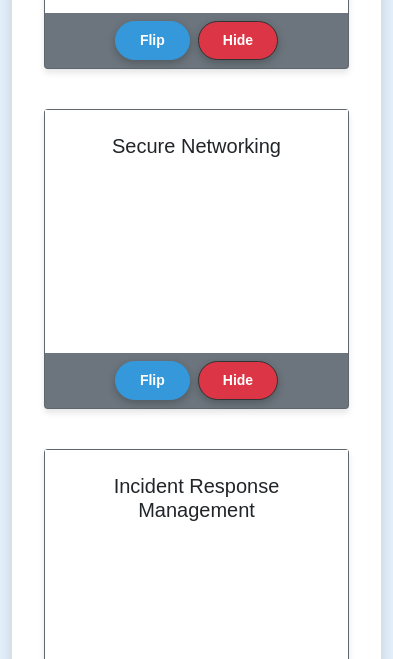 scroll, scrollTop: 2452, scrollLeft: 0, axis: vertical 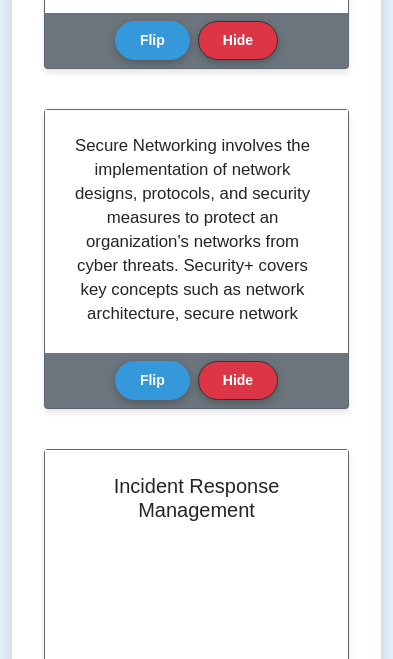 click on "Flip" at bounding box center (152, 380) 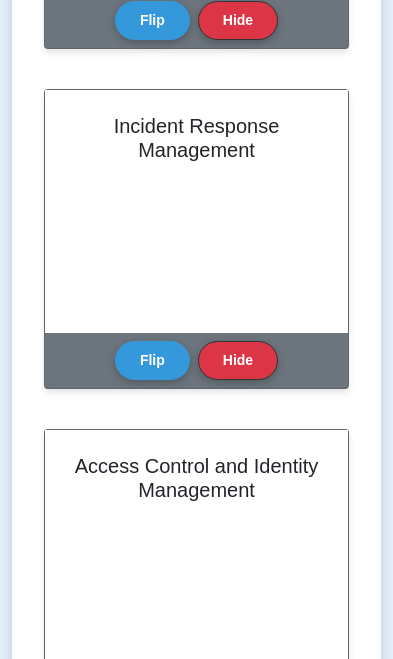 scroll, scrollTop: 2812, scrollLeft: 0, axis: vertical 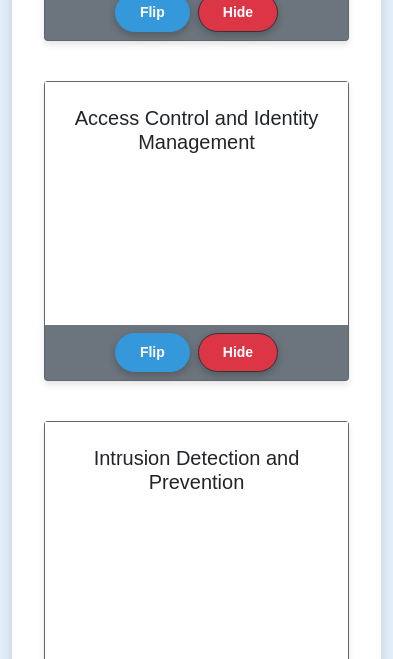 click on "Flip" at bounding box center [152, 352] 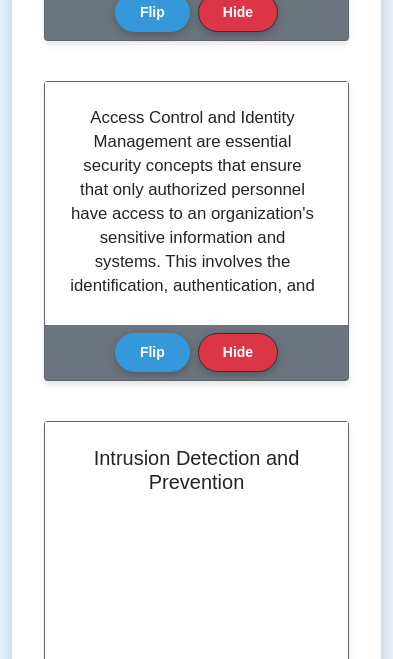 scroll, scrollTop: 275, scrollLeft: 0, axis: vertical 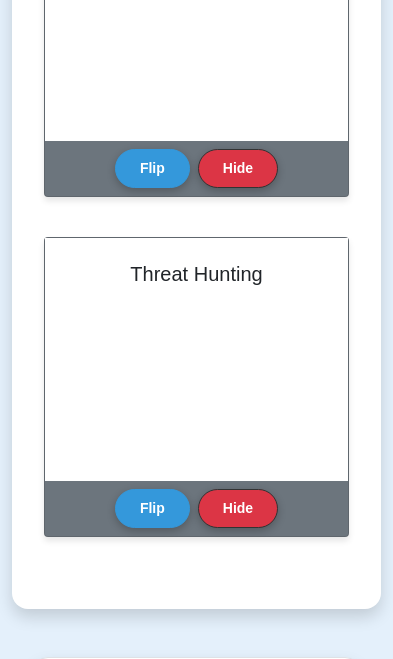 click on "Flip" at bounding box center (152, 508) 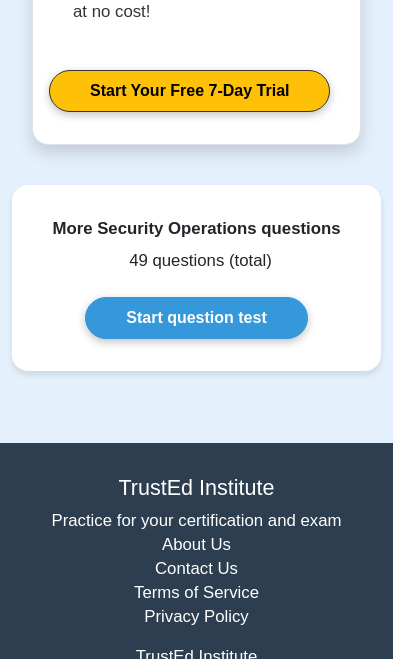 scroll, scrollTop: 5555, scrollLeft: 0, axis: vertical 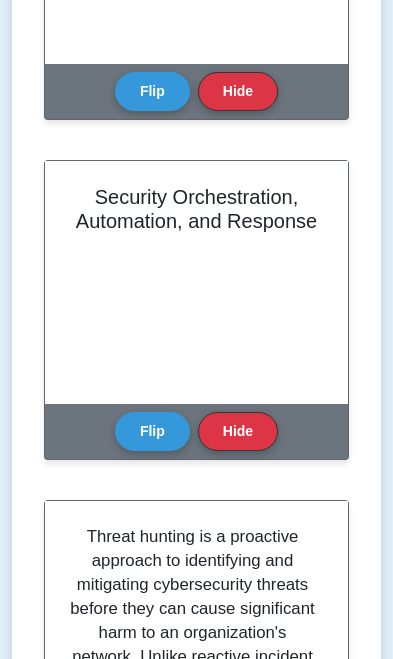 click on "Flip" at bounding box center (152, 431) 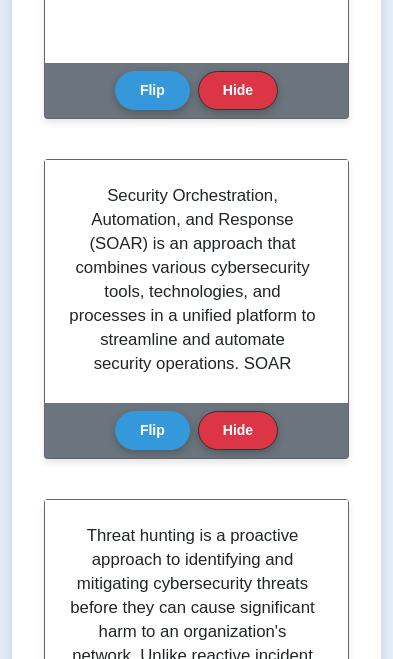 scroll, scrollTop: 0, scrollLeft: 0, axis: both 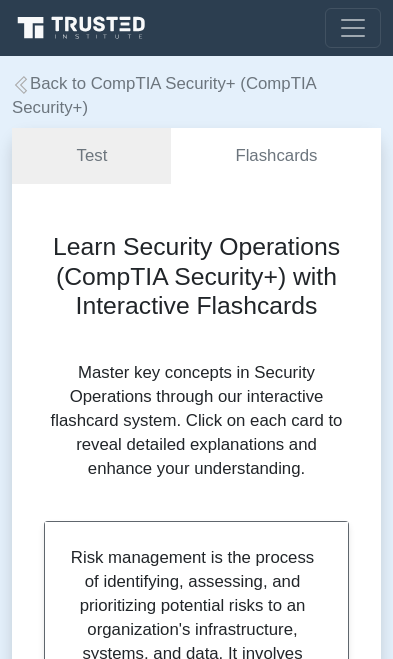 click on "Test" at bounding box center [91, 156] 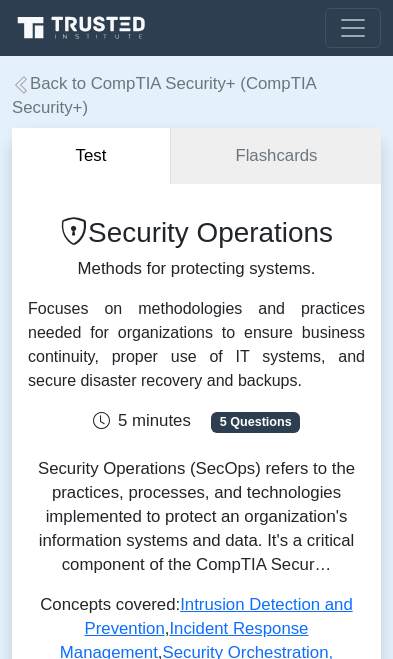 scroll, scrollTop: 0, scrollLeft: 0, axis: both 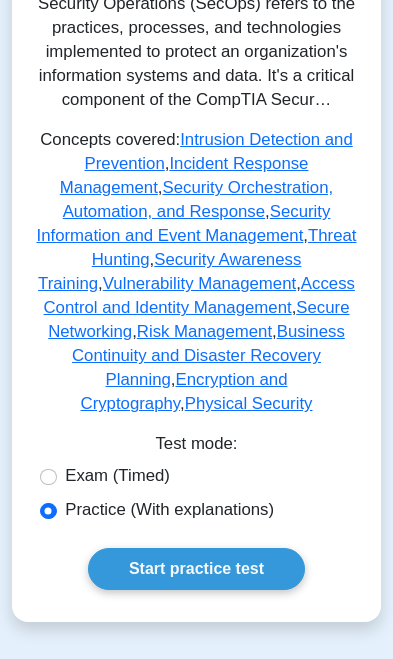click on "Exam (Timed)" at bounding box center (117, 476) 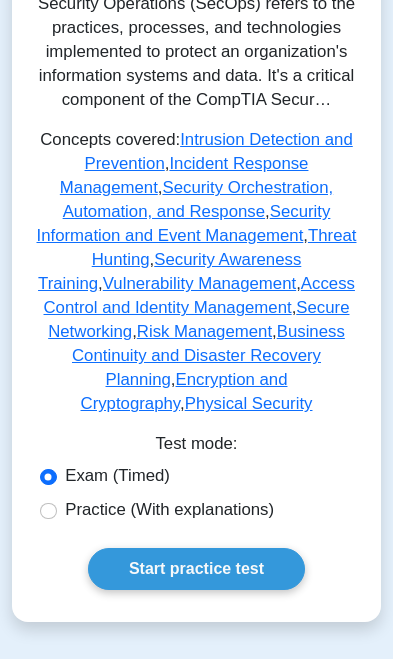 click on "Practice (With explanations)" at bounding box center [169, 510] 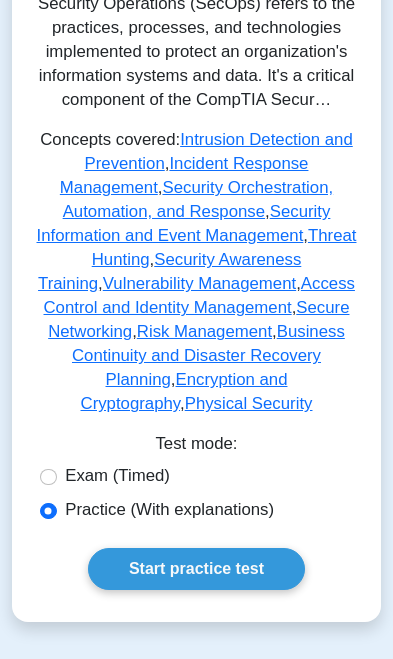 click on "Intrusion Detection and Prevention" at bounding box center (219, 151) 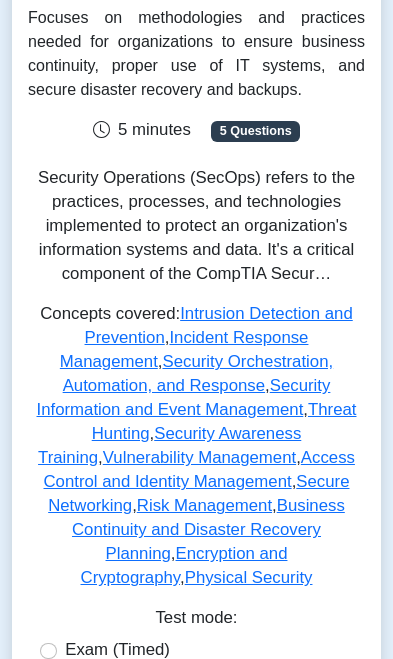 scroll, scrollTop: 292, scrollLeft: 0, axis: vertical 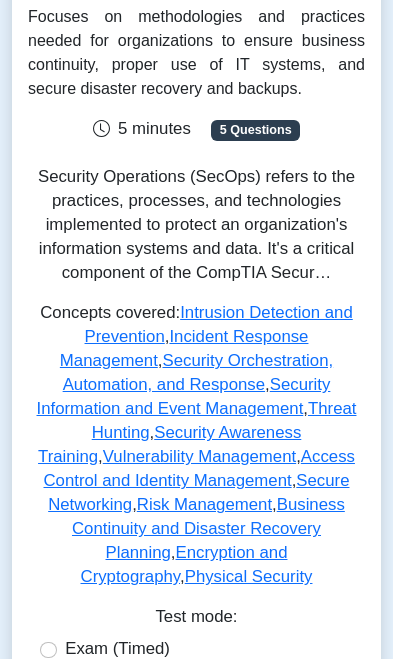 click on "Security Operations (SecOps) refers to the practices, processes, and technologies implemented to protect an organization's information systems and data. It's a critical component of the CompTIA Secur…" at bounding box center [196, 225] 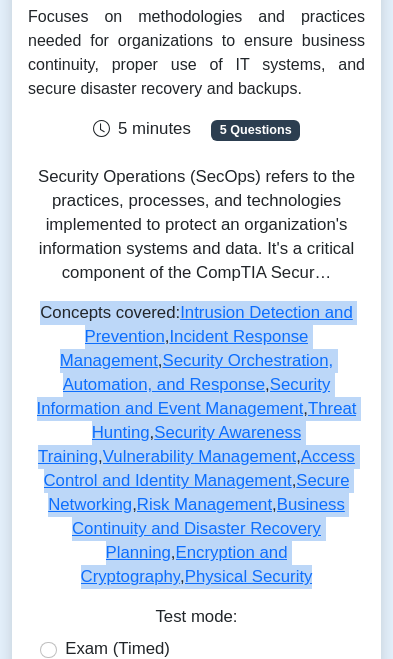 copy on "Concepts covered:  Intrusion Detection and Prevention ,  Incident Response Management ,  Security Orchestration, Automation, and Response ,  Security Information and Event Management ,  Threat Hunting ,  Security Awareness Training ,  Vulnerability Management ,  Access Control and Identity Management ,  Secure Networking ,  Risk Management ,  Business Continuity and Disaster Recovery Planning ,  Encryption and Cryptography ,  Physical Security" 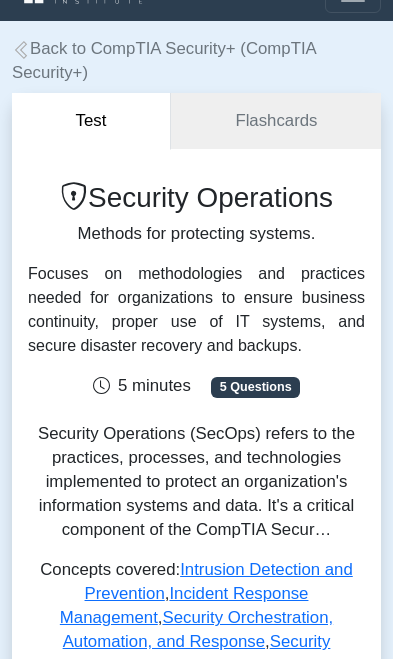 scroll, scrollTop: 21, scrollLeft: 0, axis: vertical 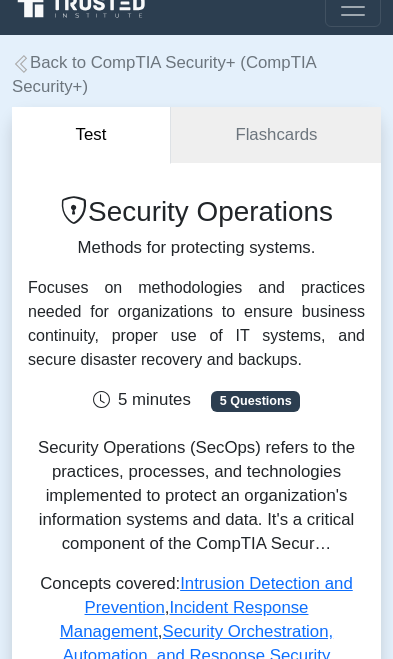 click on "Back to CompTIA Security+ (CompTIA Security+)" at bounding box center (164, 74) 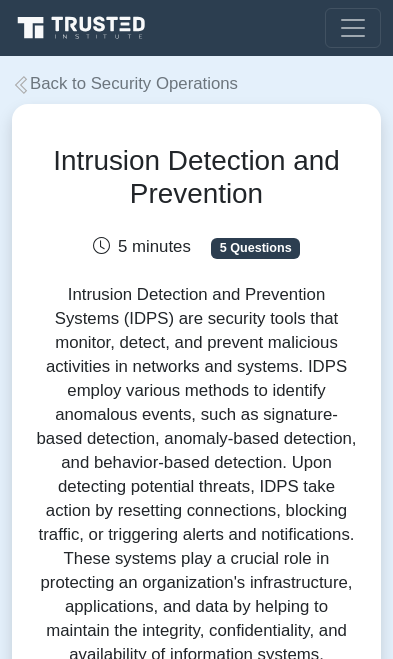 scroll, scrollTop: 0, scrollLeft: 0, axis: both 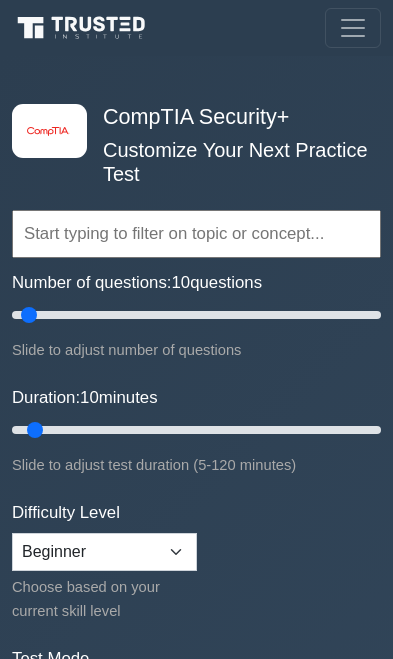 click at bounding box center [196, 234] 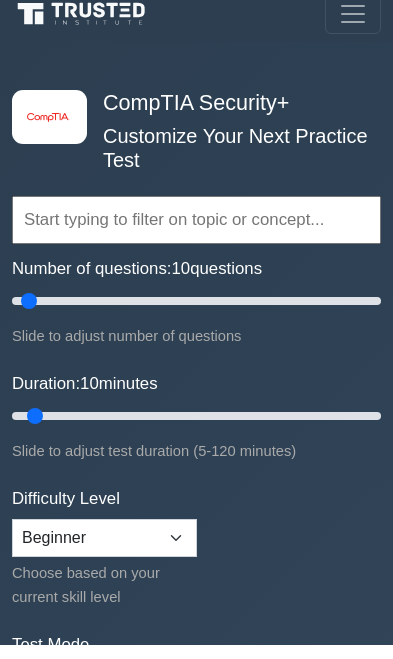 type on "j" 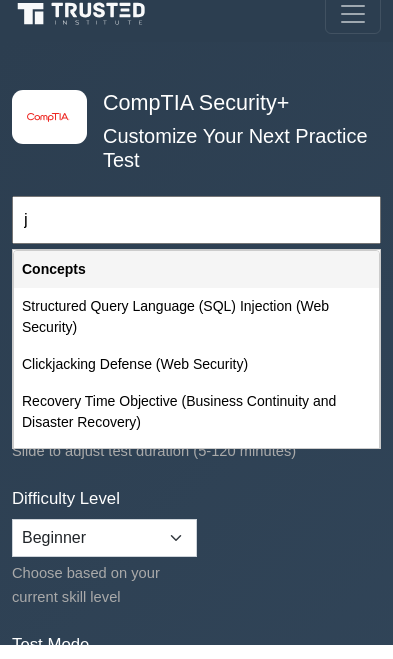 type 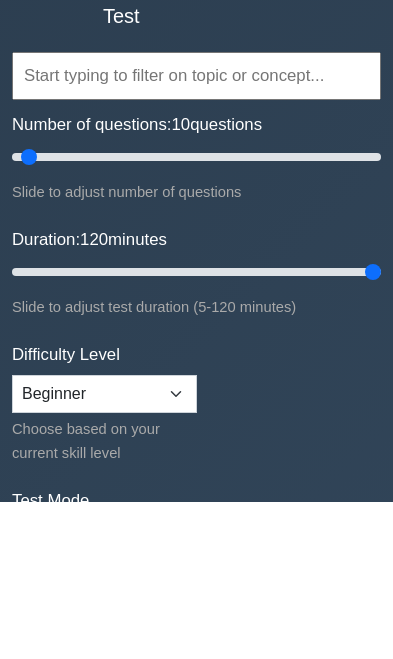 type on "120" 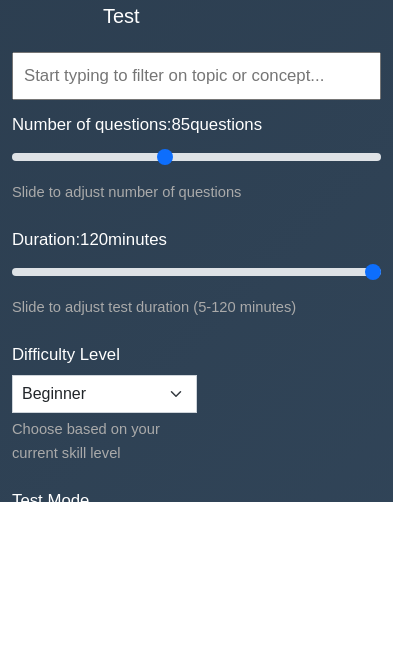type on "85" 